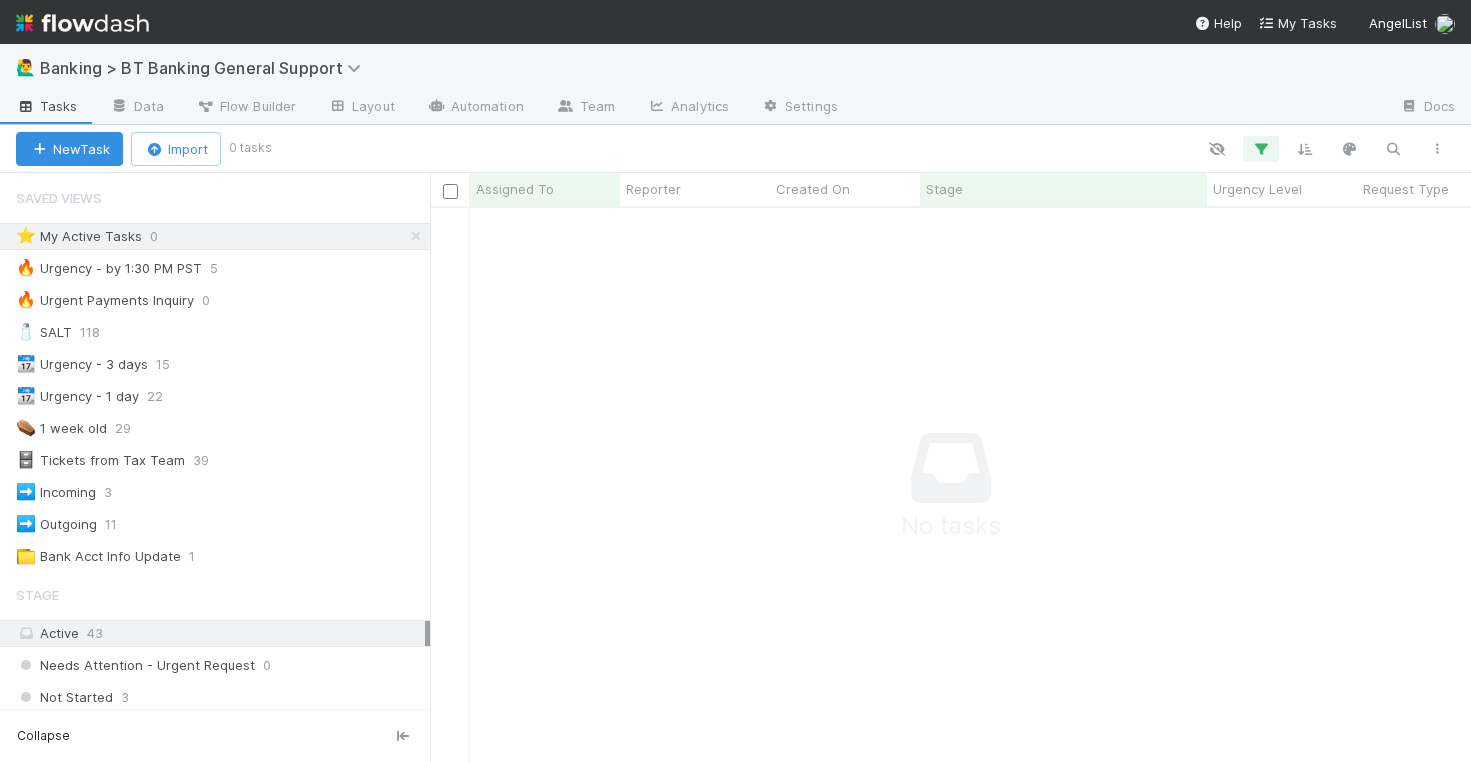 scroll, scrollTop: 0, scrollLeft: 0, axis: both 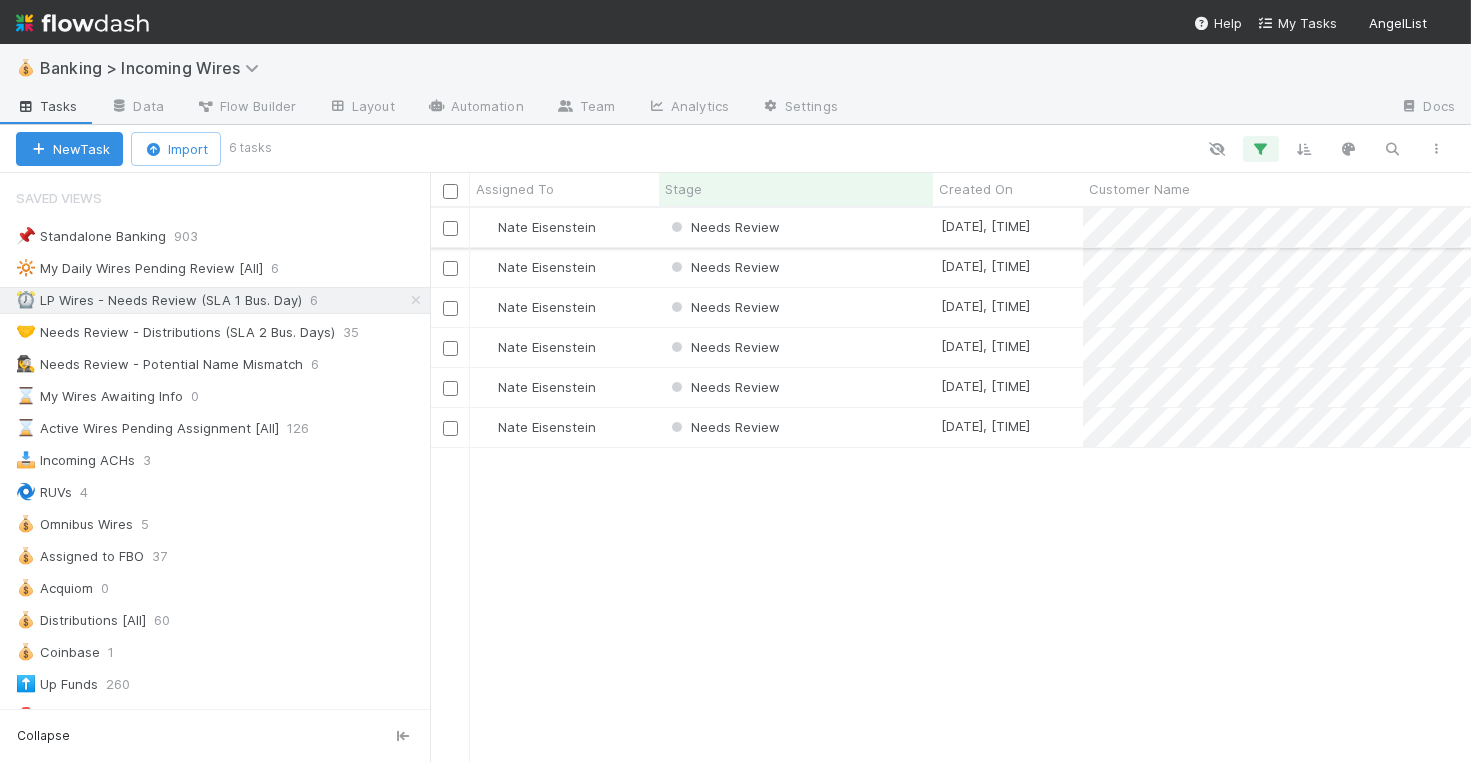 click on "Needs Review" at bounding box center (796, 227) 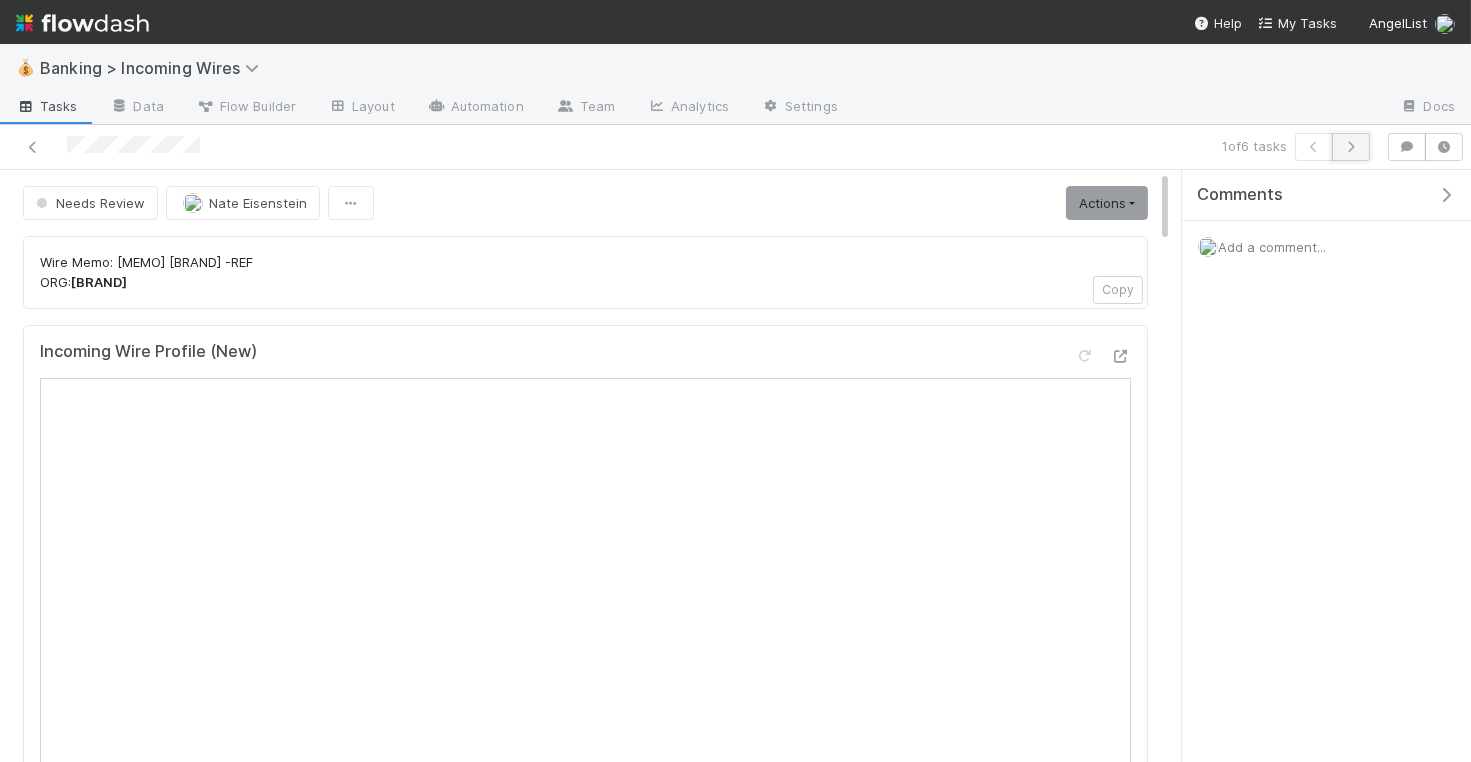 click at bounding box center (1351, 147) 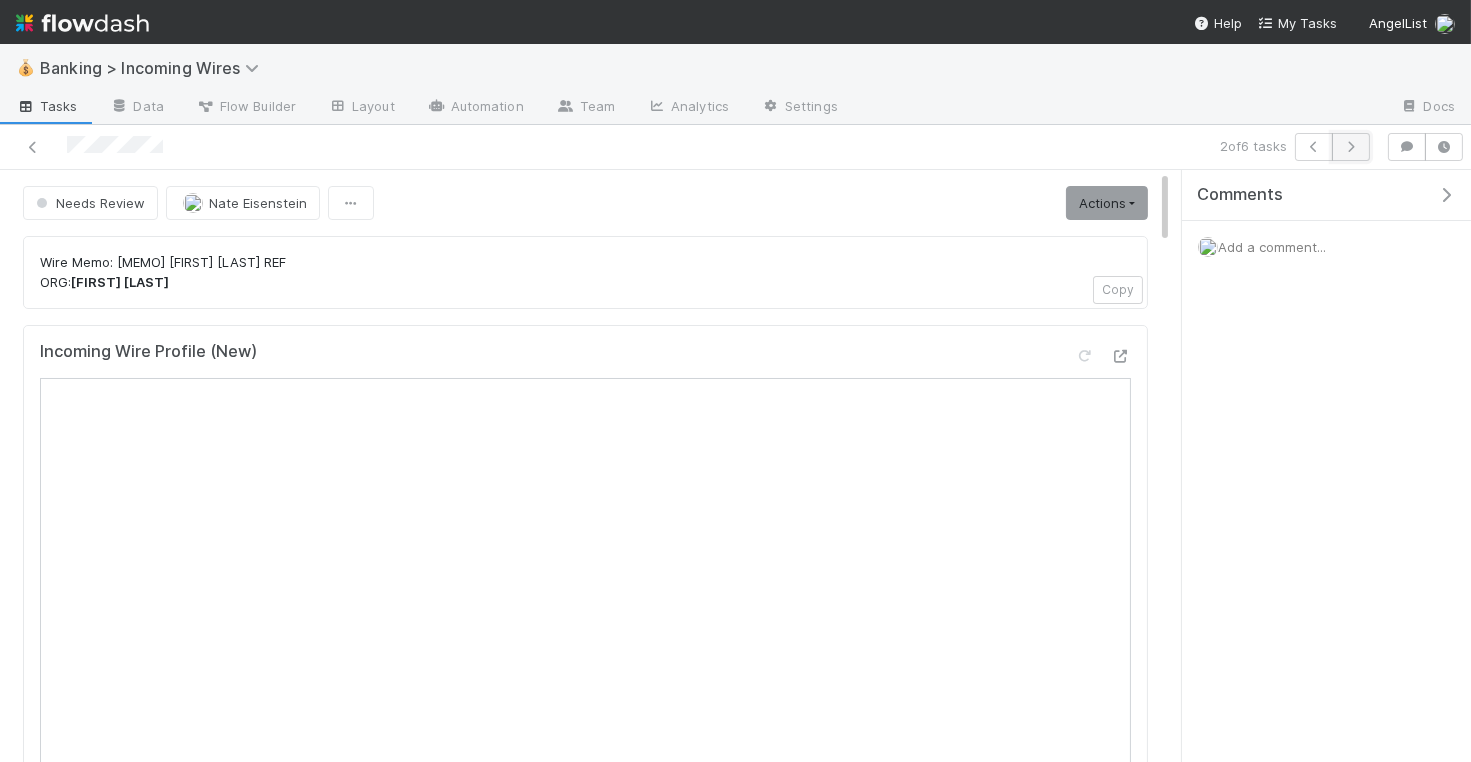 click at bounding box center (1351, 147) 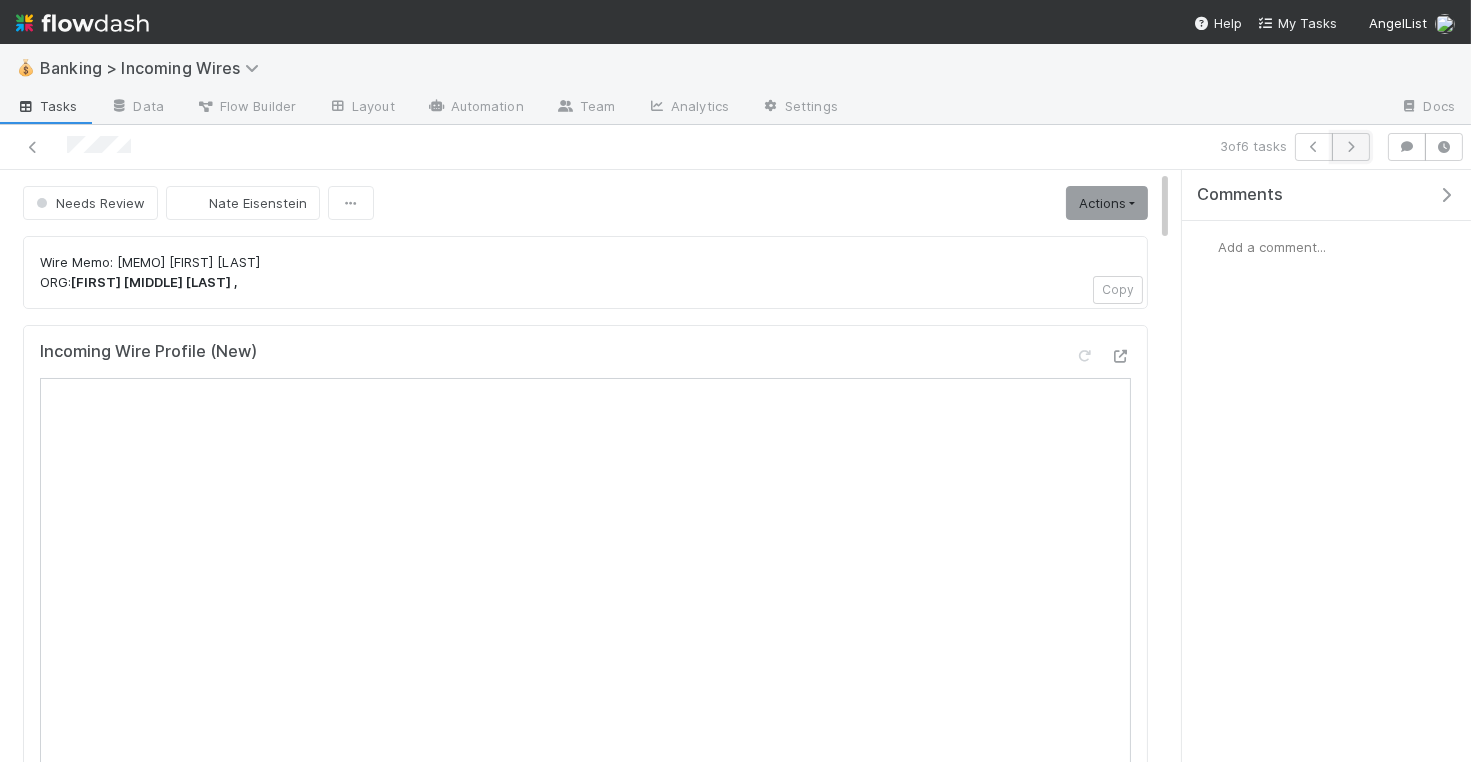 click at bounding box center [1351, 147] 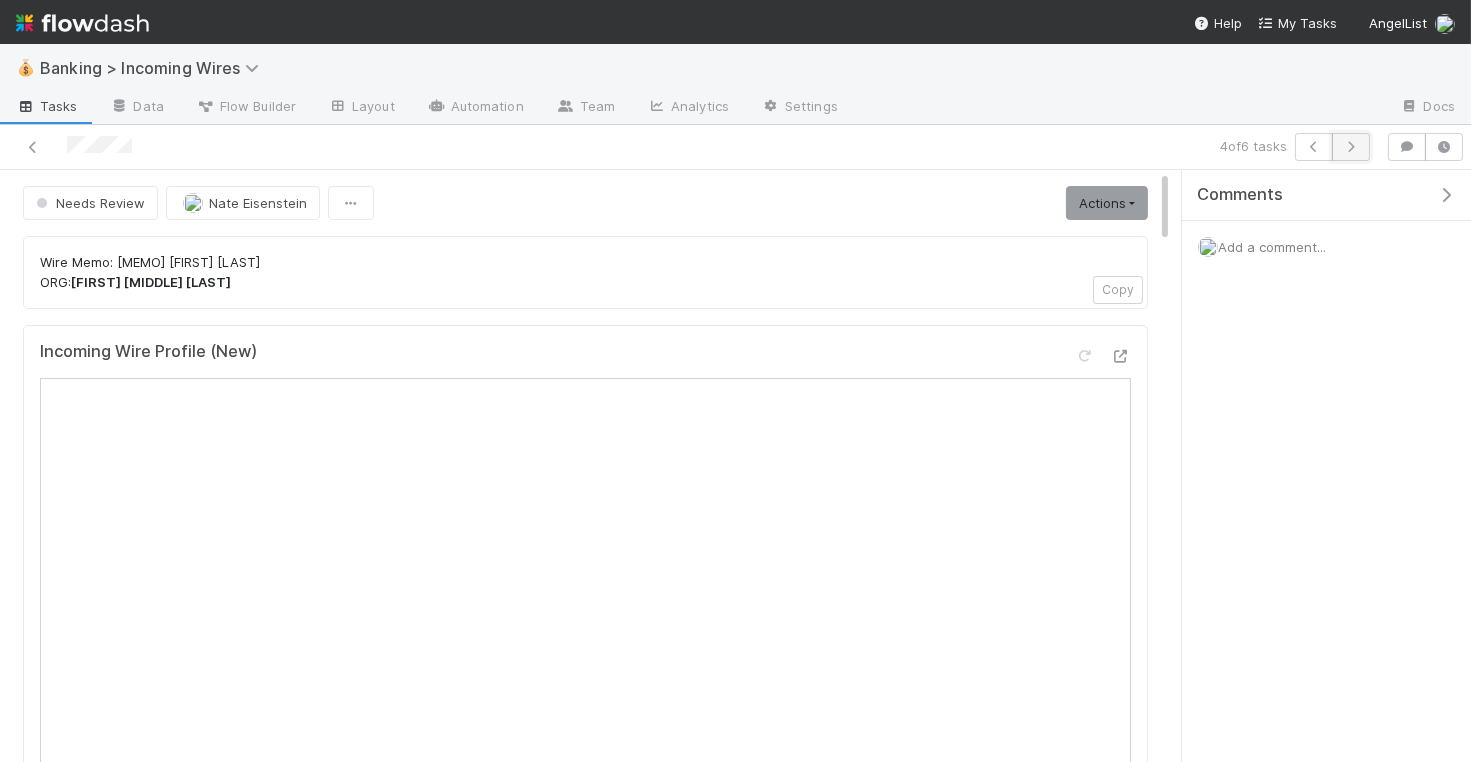 click at bounding box center [1351, 147] 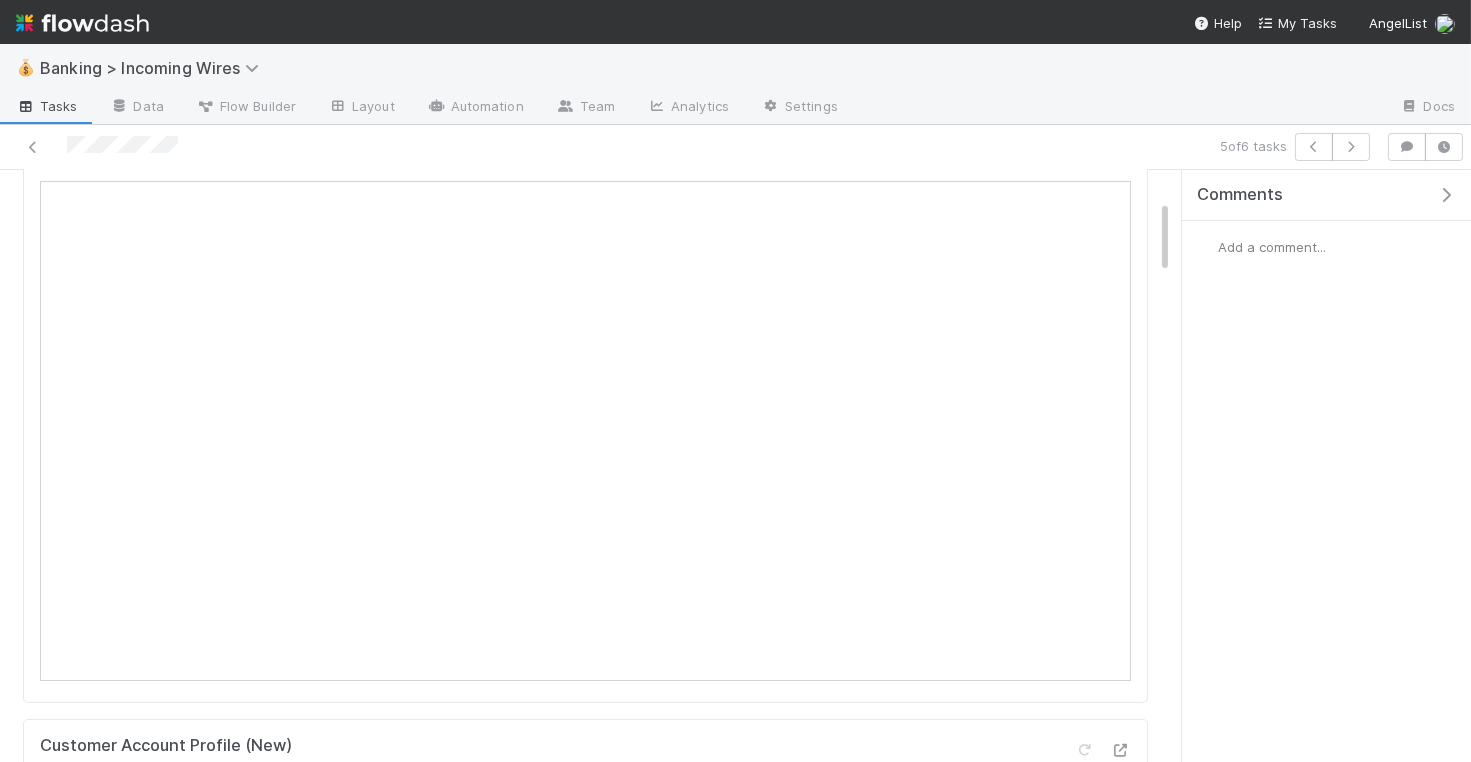 scroll, scrollTop: 63, scrollLeft: 0, axis: vertical 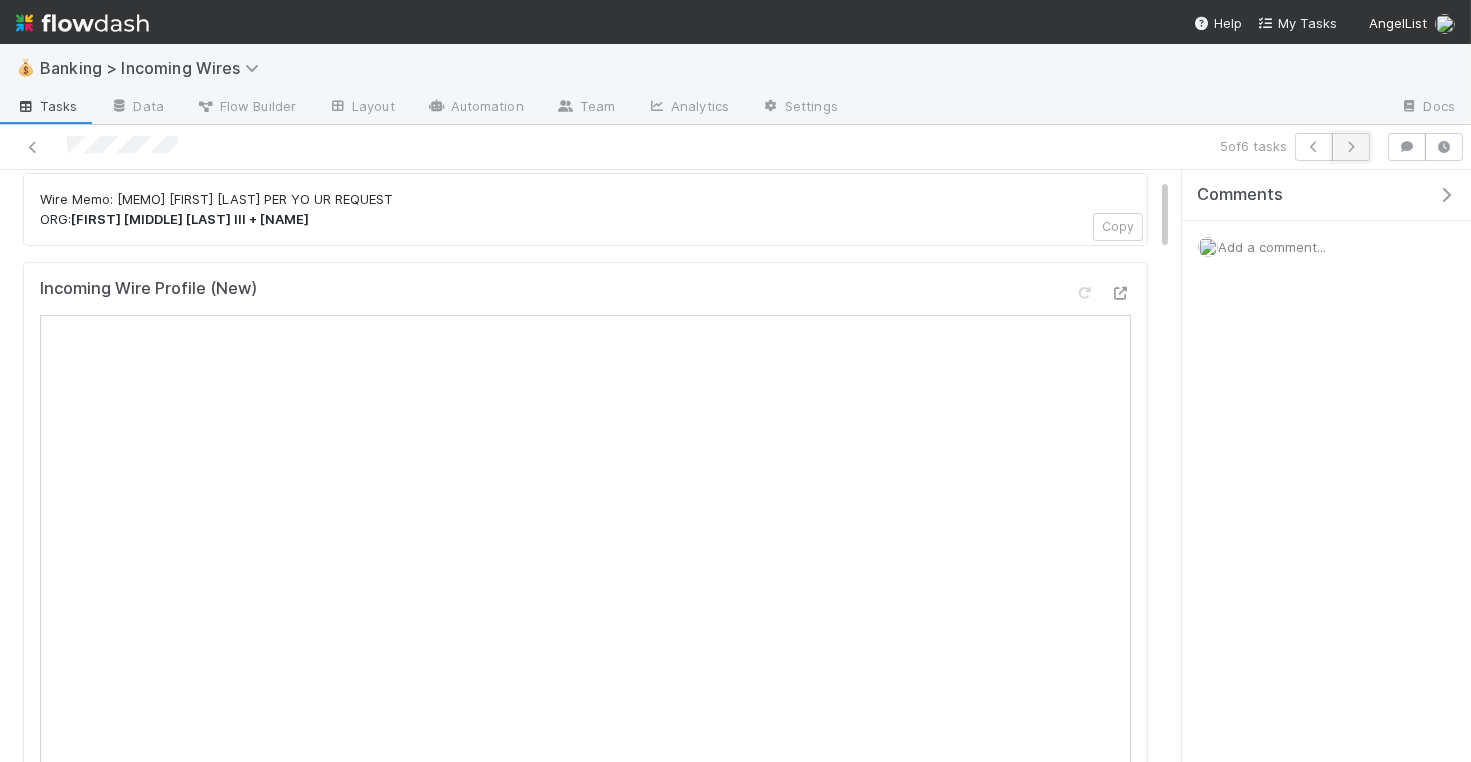 click at bounding box center [1351, 147] 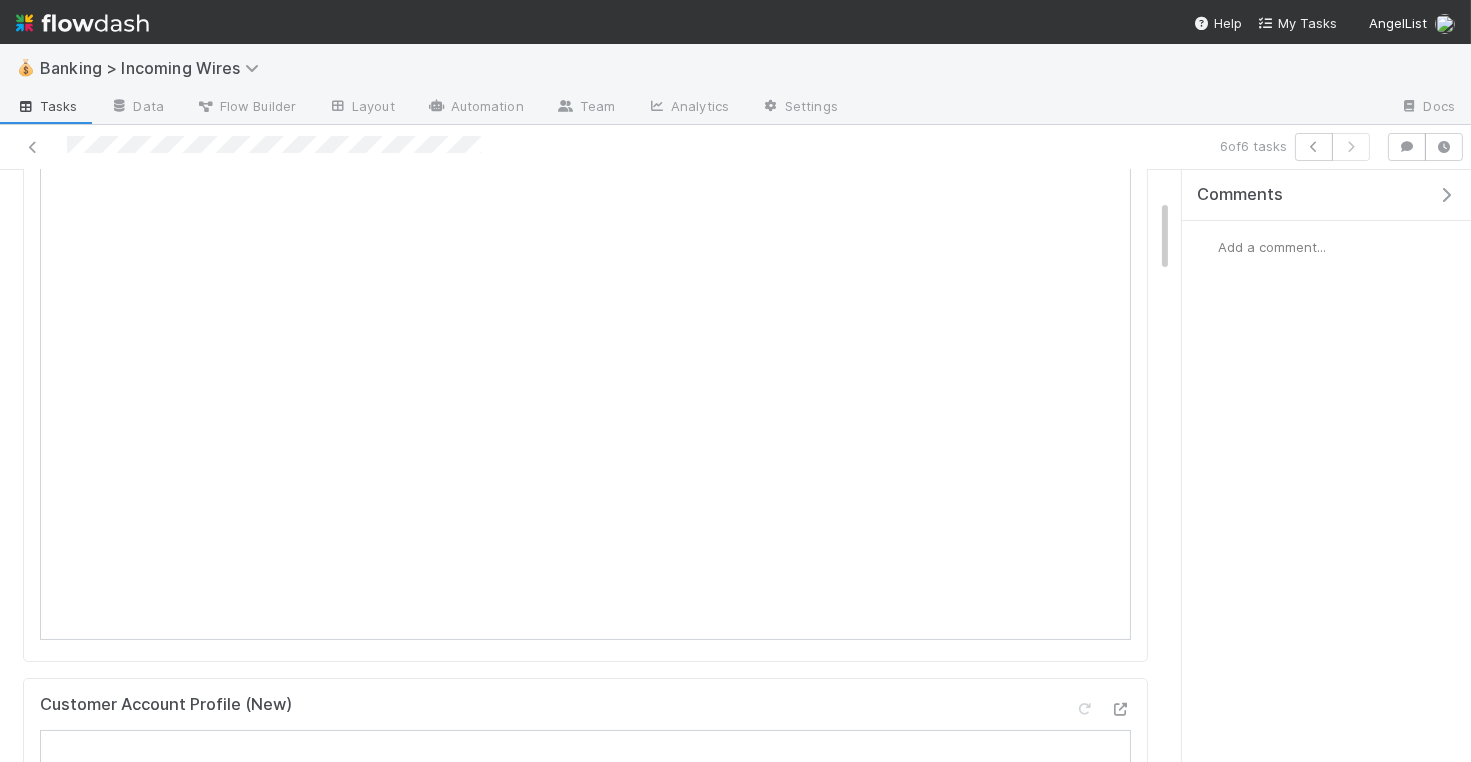 scroll, scrollTop: 321, scrollLeft: 0, axis: vertical 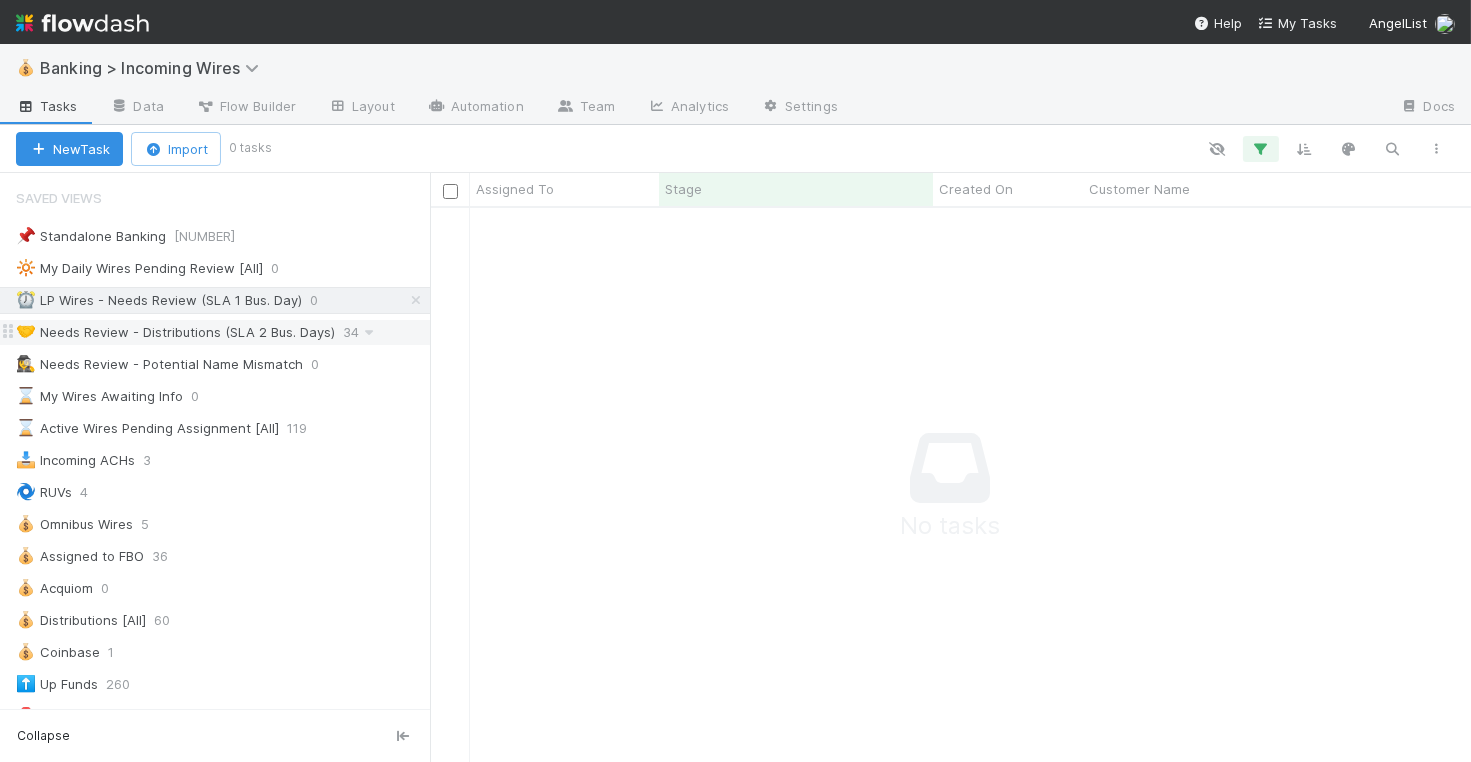 click on "🤝 Needs Review - Distributions (SLA 2 Bus. Days)" at bounding box center (175, 332) 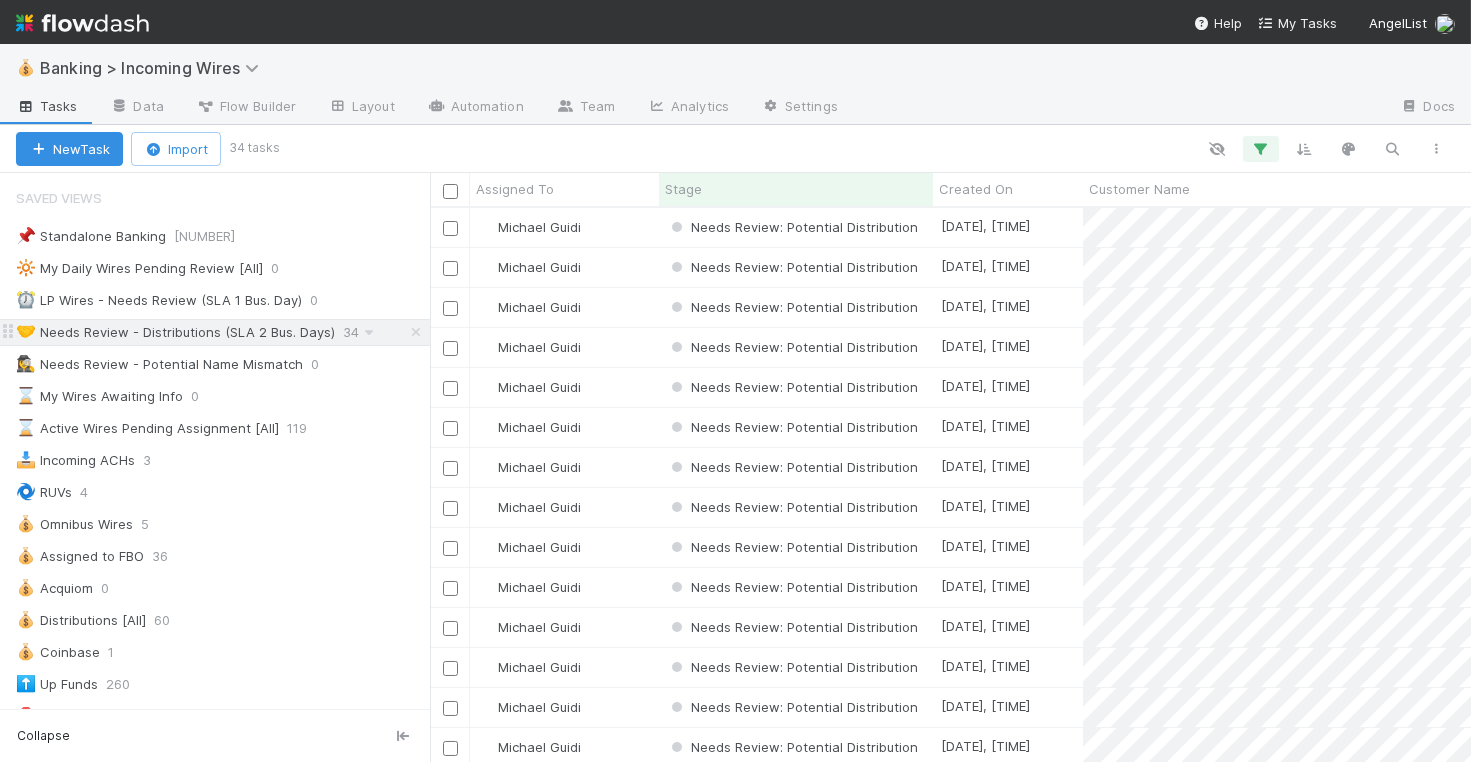 scroll, scrollTop: 1, scrollLeft: 1, axis: both 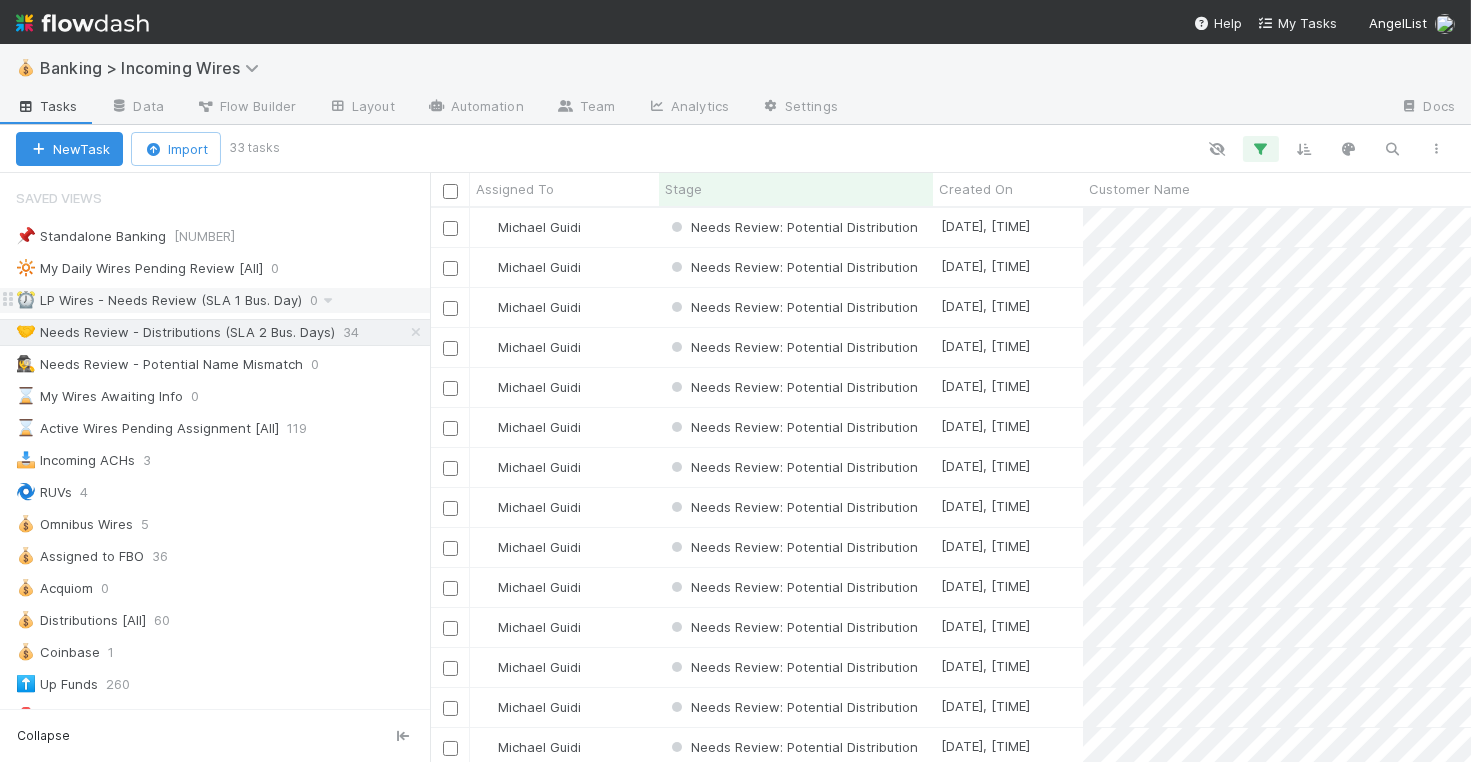 click on "⏰ LP Wires - Needs Review (SLA 1 Bus. Day)" at bounding box center (159, 300) 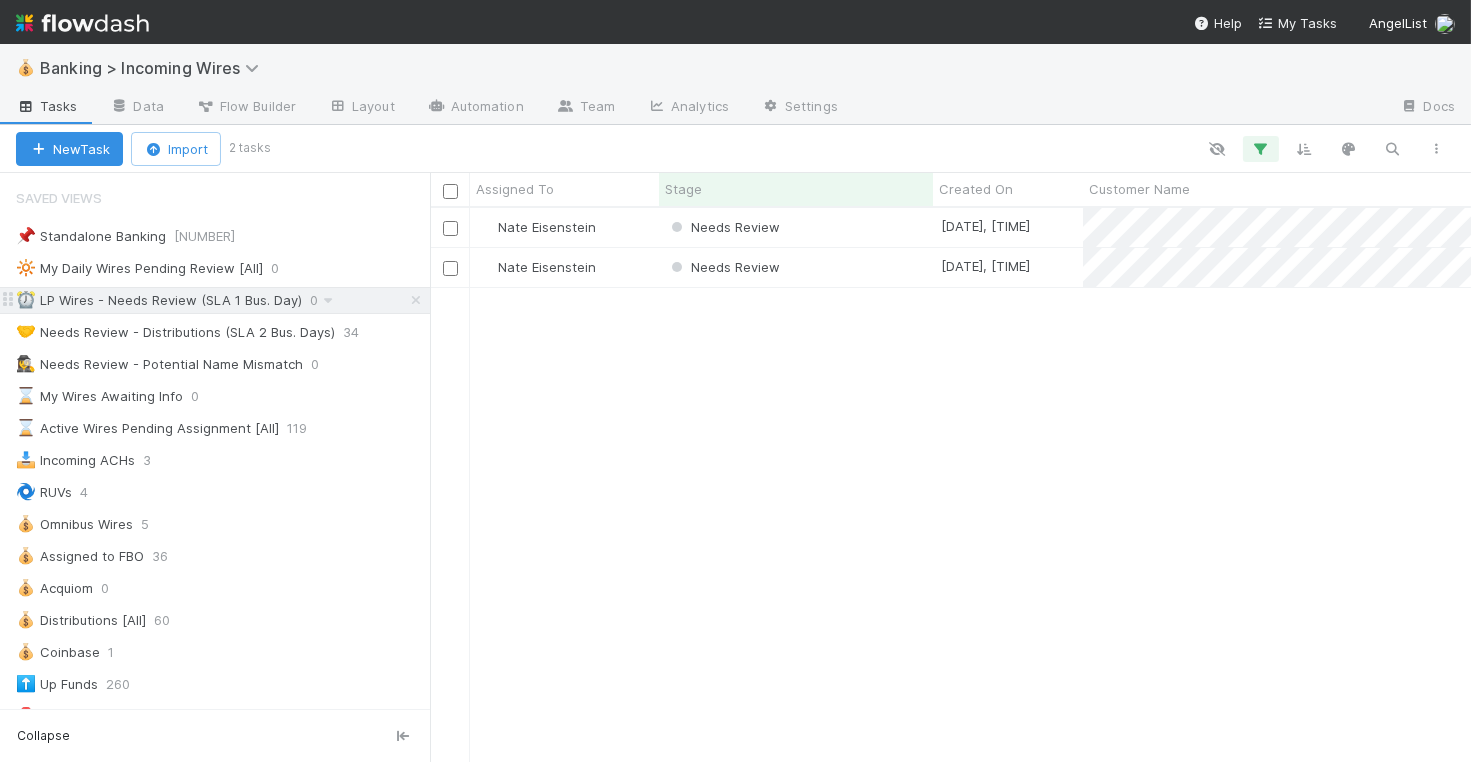 scroll, scrollTop: 1, scrollLeft: 1, axis: both 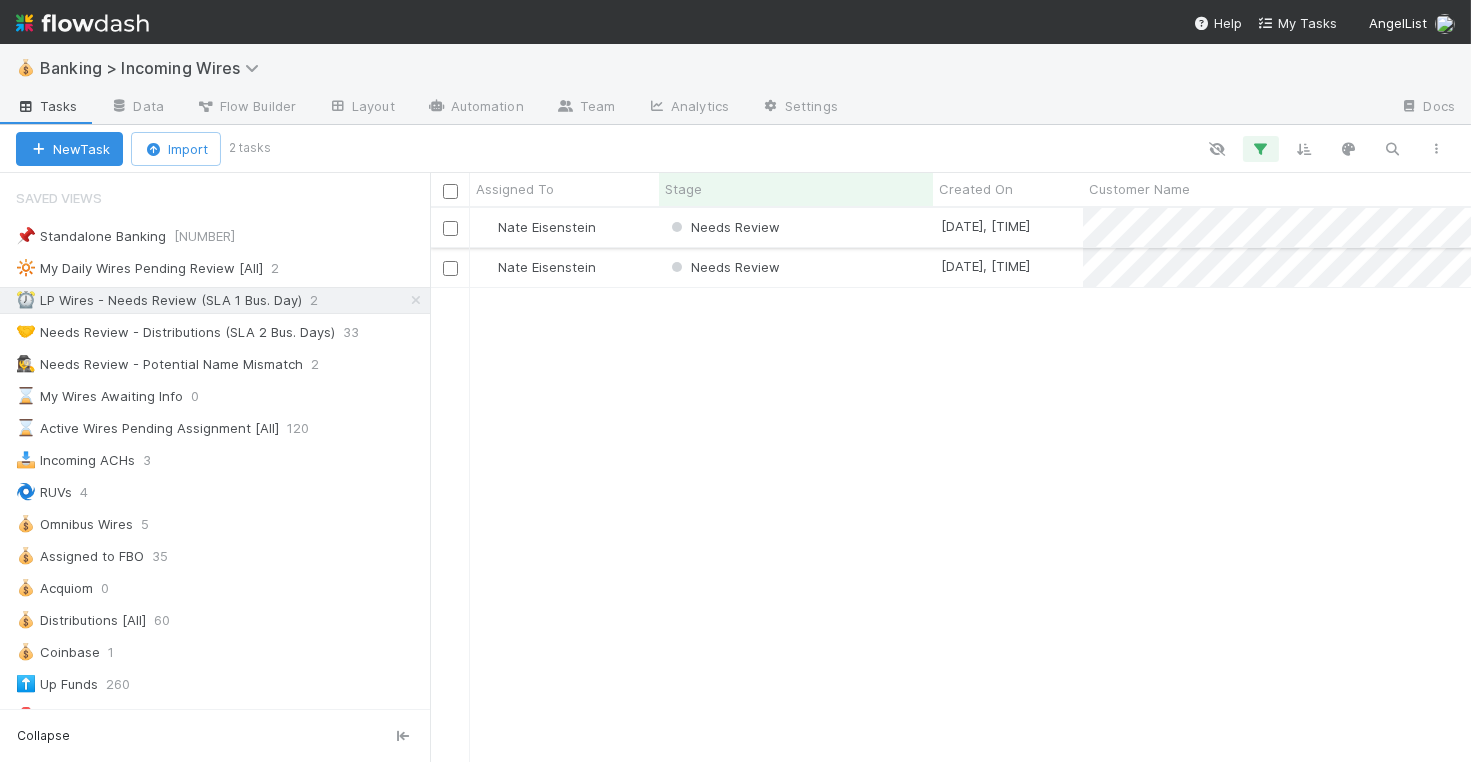 click on "Nate  Eisenstein" at bounding box center (564, 227) 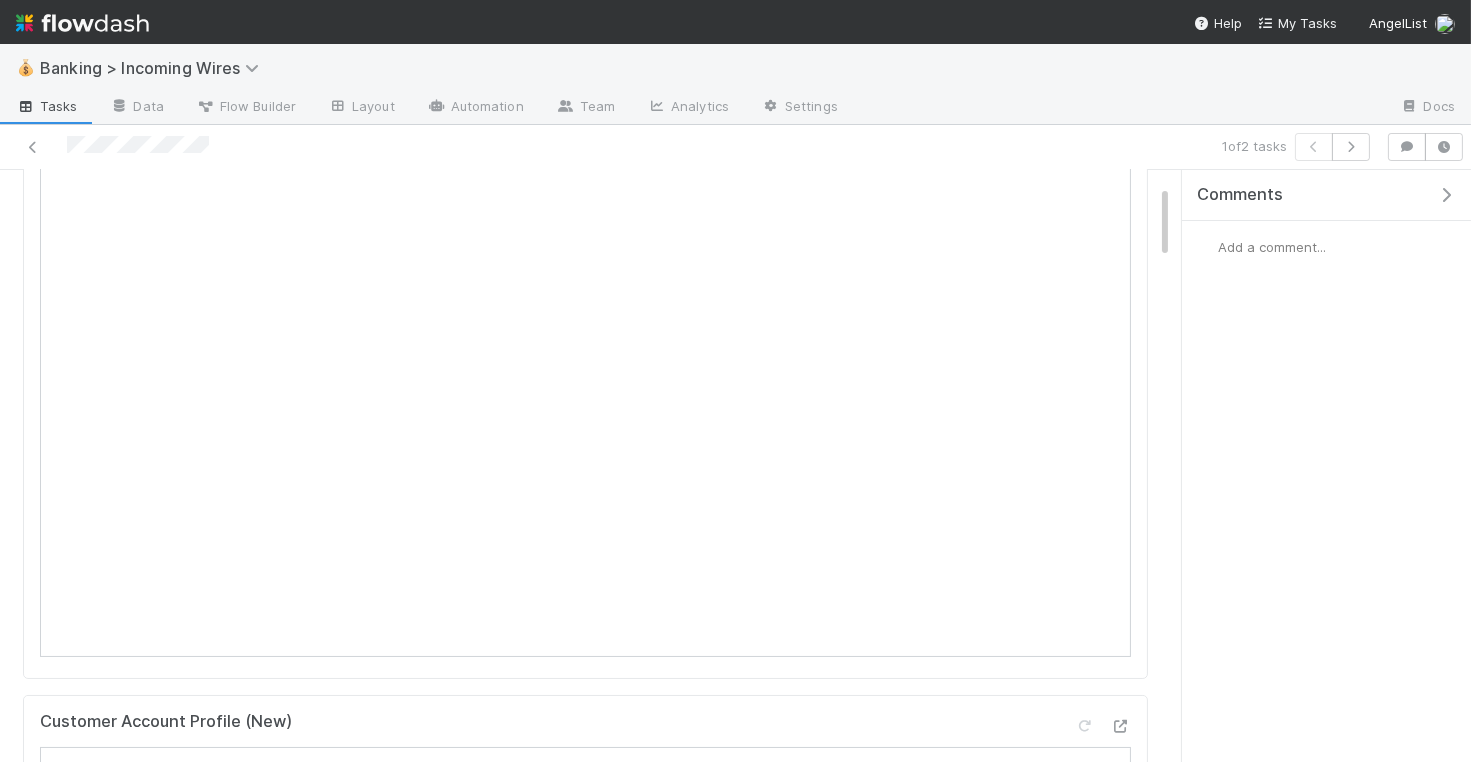 scroll, scrollTop: 224, scrollLeft: 0, axis: vertical 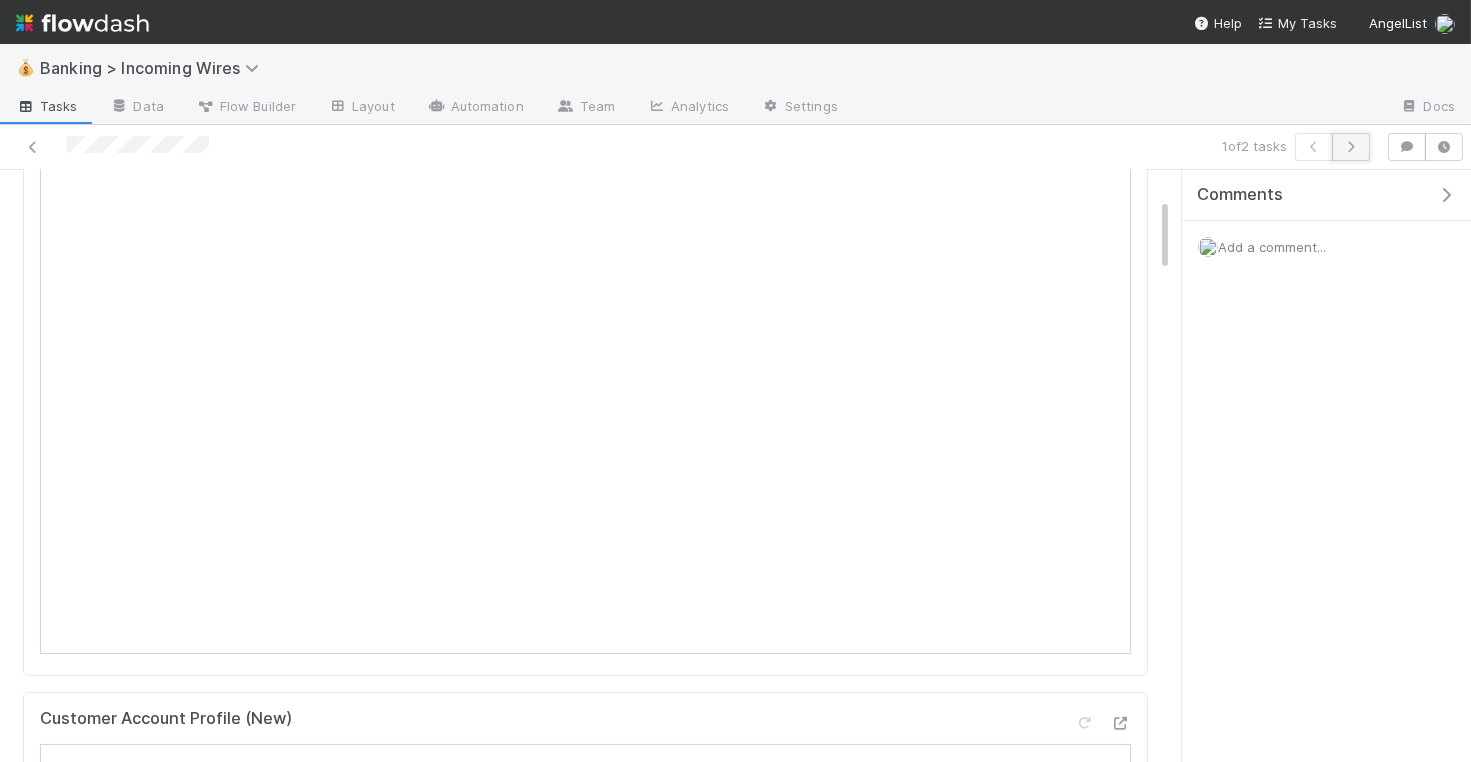 click at bounding box center (1351, 147) 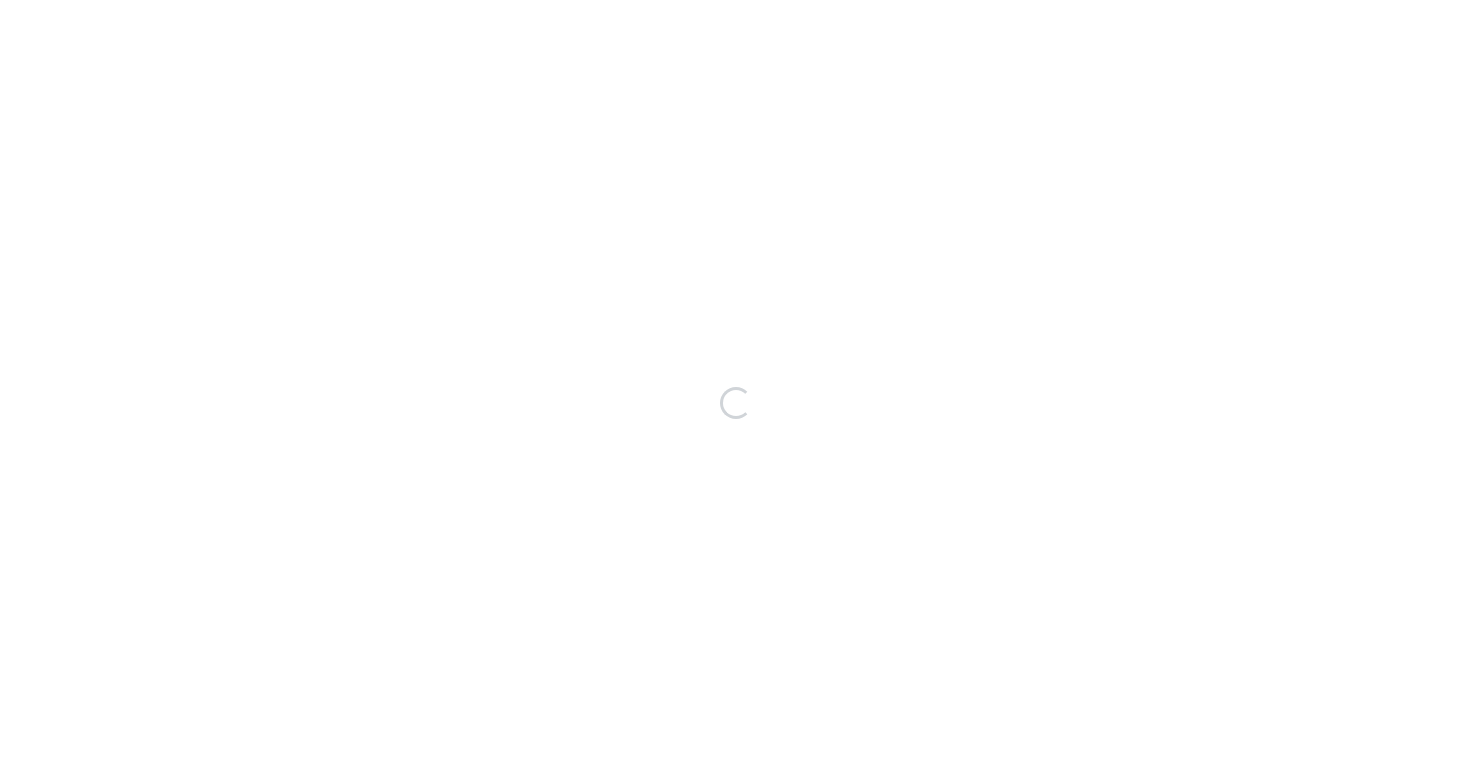 scroll, scrollTop: 0, scrollLeft: 0, axis: both 